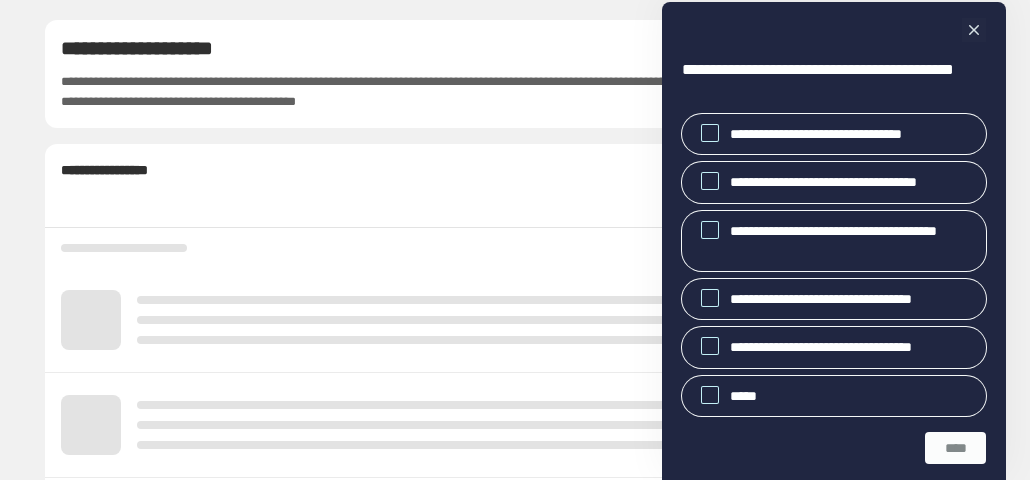 scroll, scrollTop: 0, scrollLeft: 0, axis: both 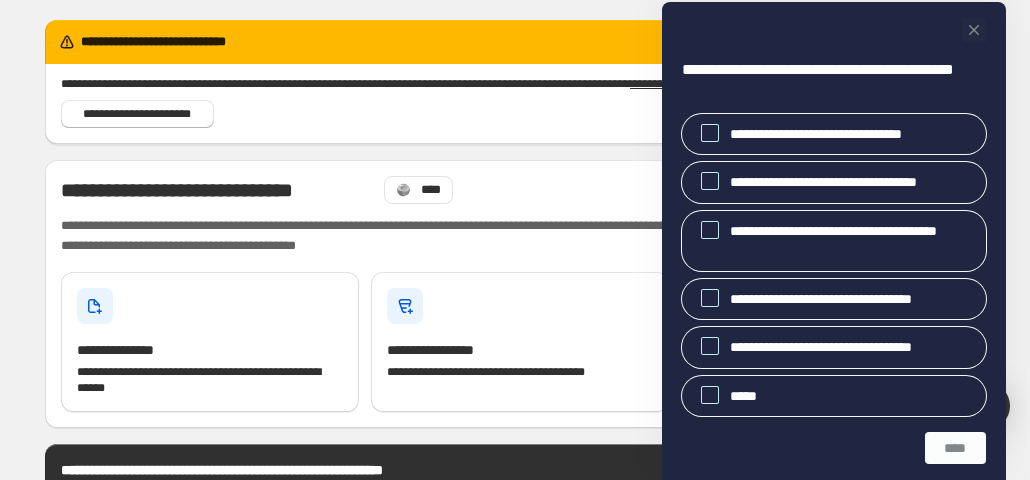 click 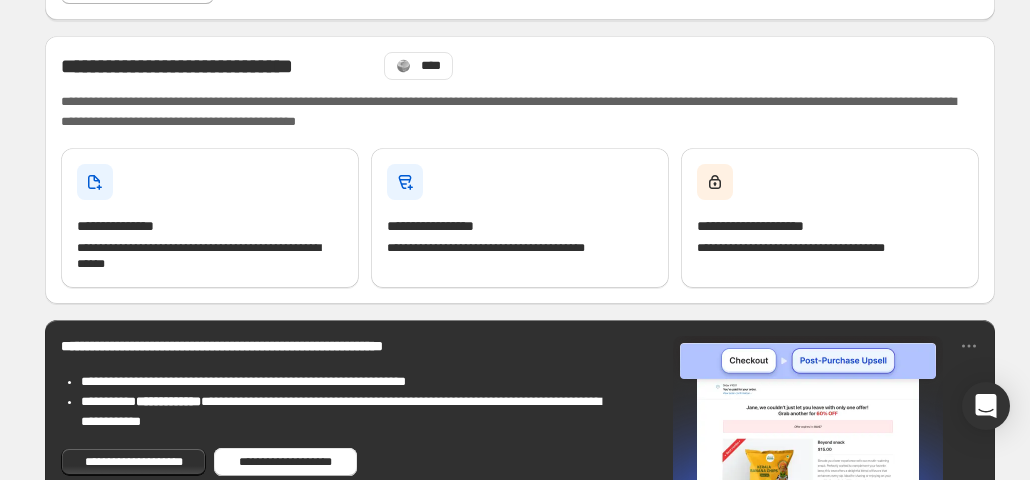 scroll, scrollTop: 129, scrollLeft: 0, axis: vertical 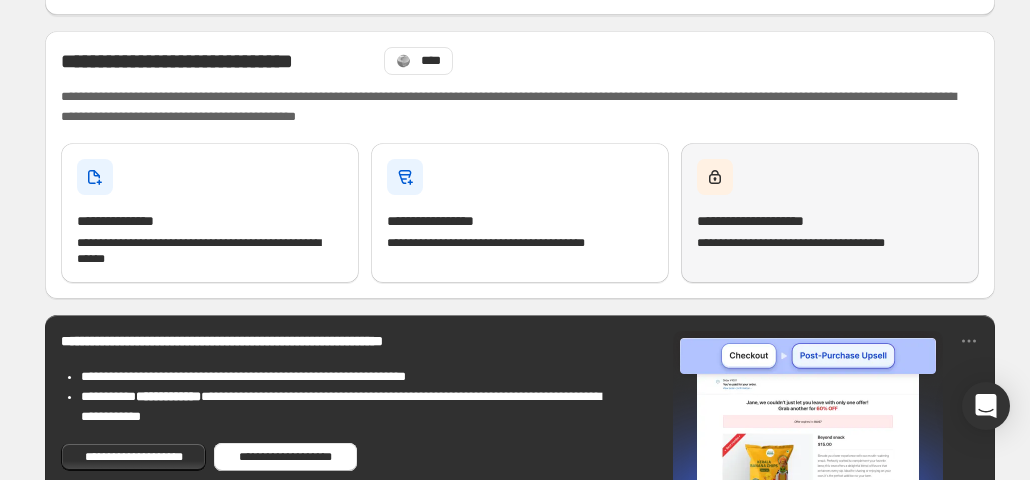 click 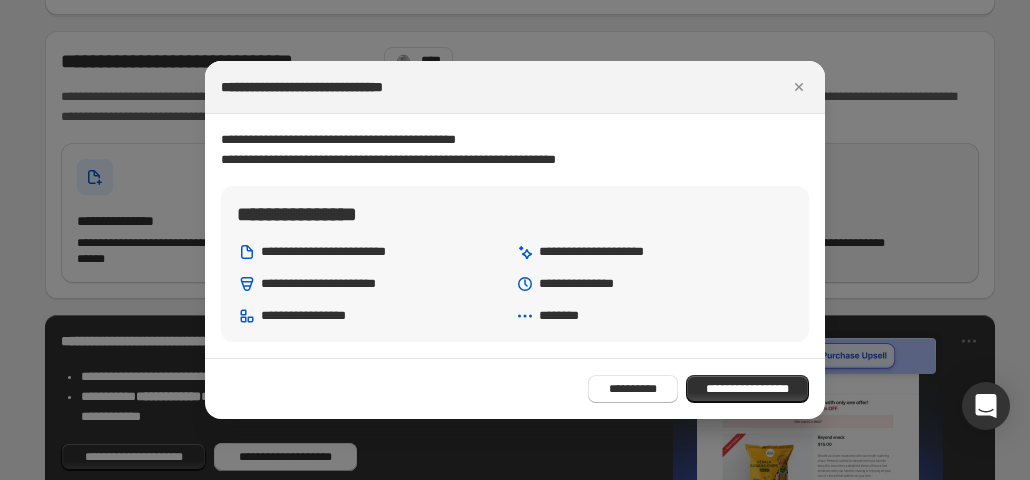 click on "**********" at bounding box center [515, 236] 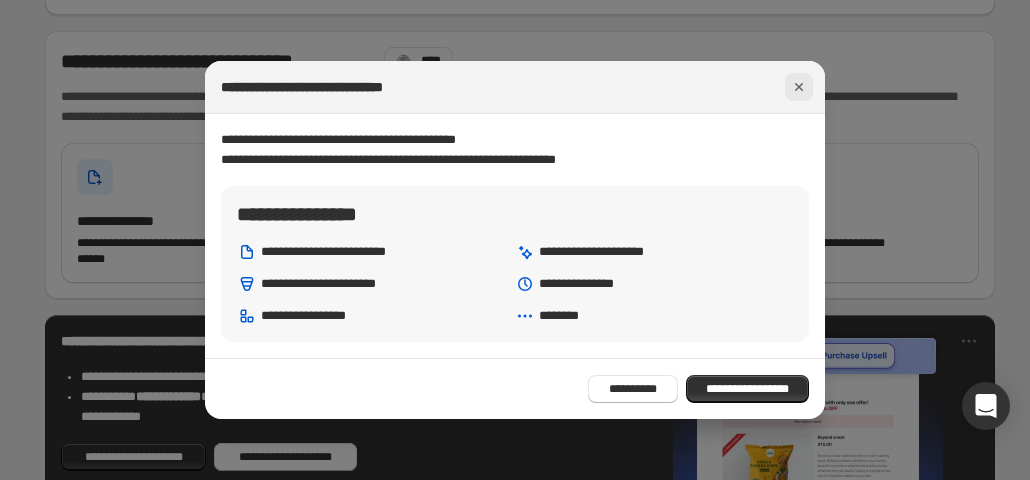 click 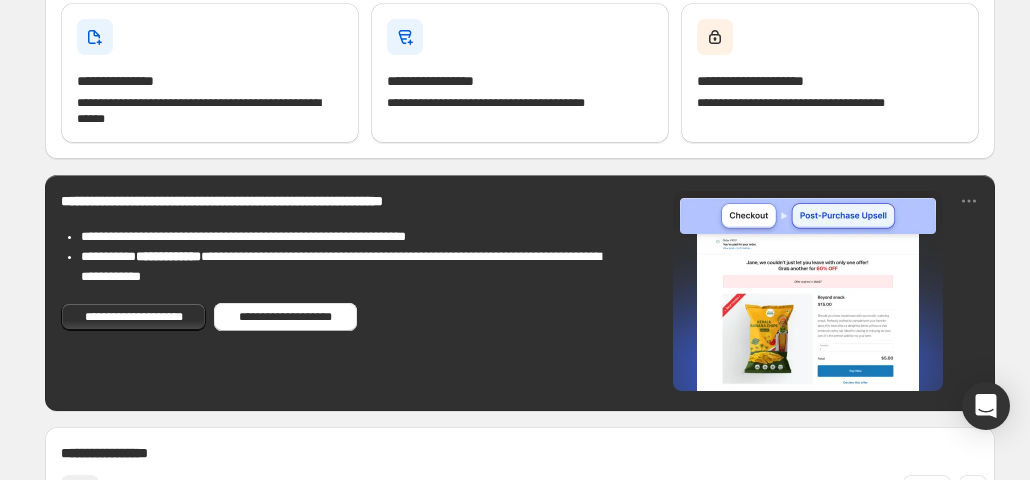 scroll, scrollTop: 259, scrollLeft: 0, axis: vertical 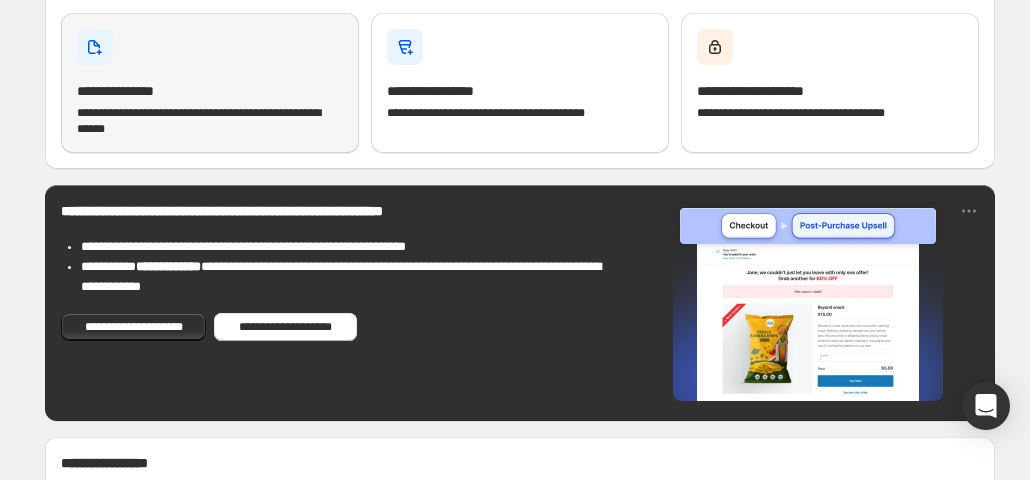 click on "**********" at bounding box center (210, 83) 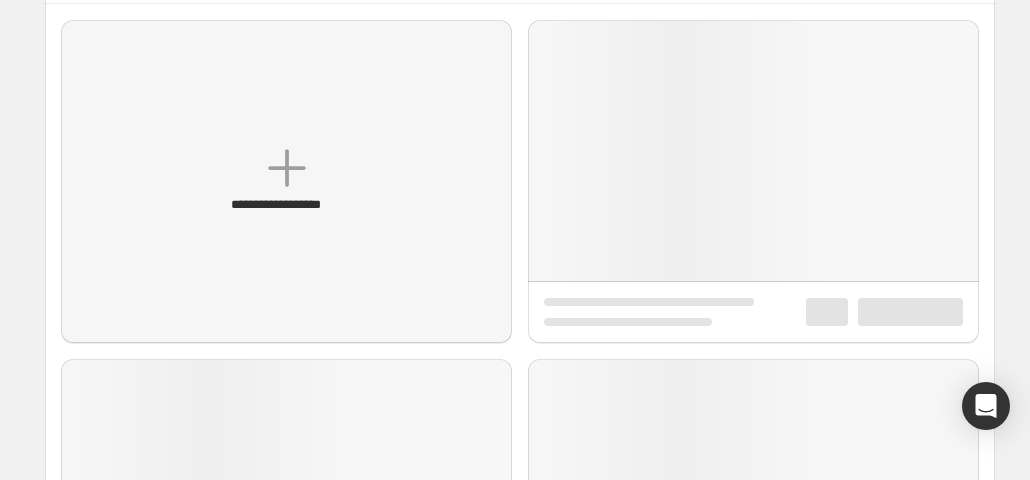 scroll, scrollTop: 0, scrollLeft: 0, axis: both 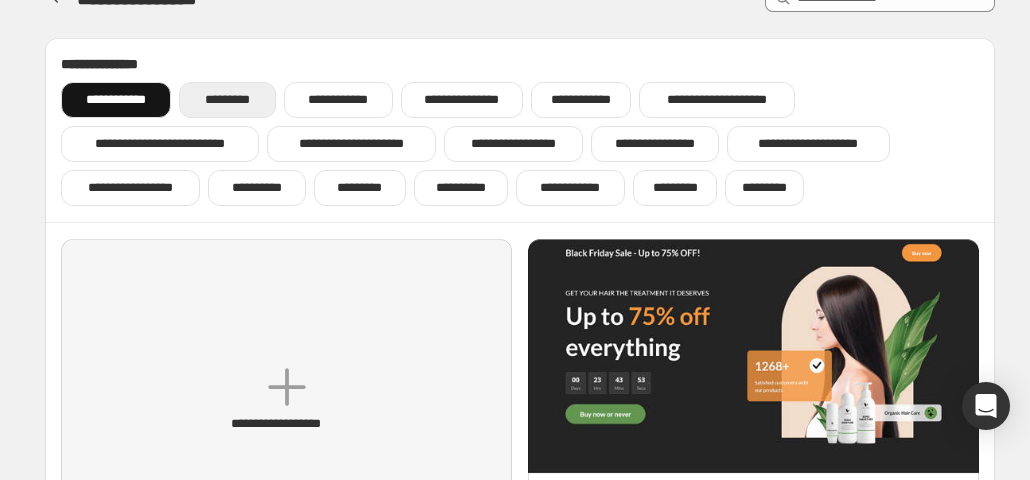 click on "*********" at bounding box center [227, 100] 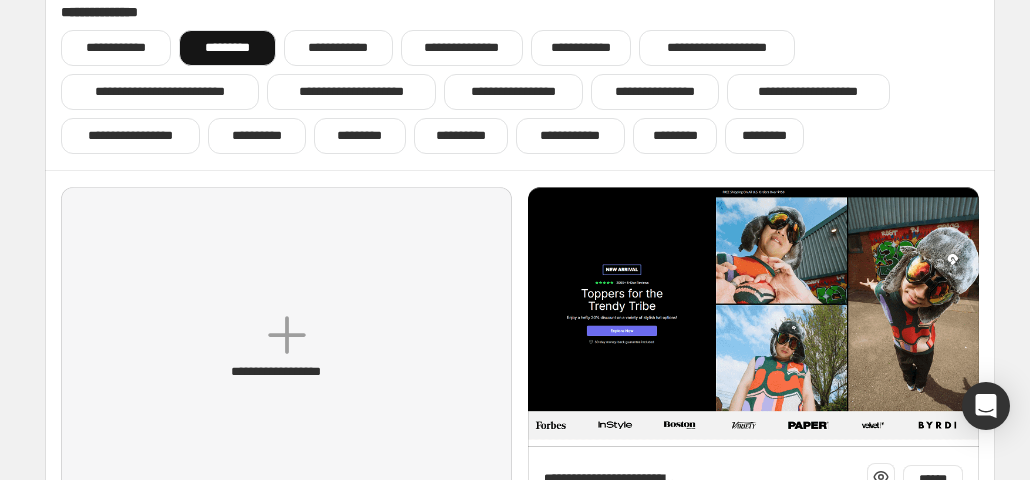 scroll, scrollTop: 134, scrollLeft: 0, axis: vertical 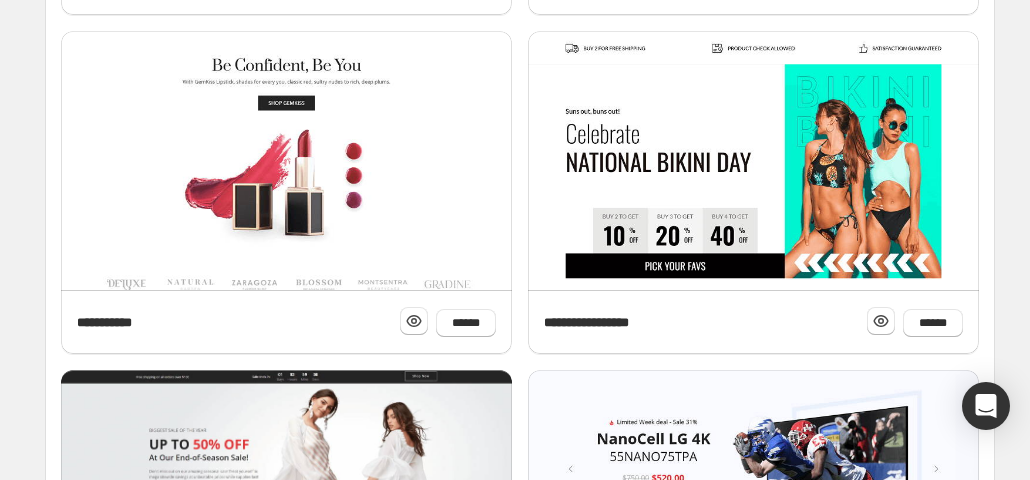 click 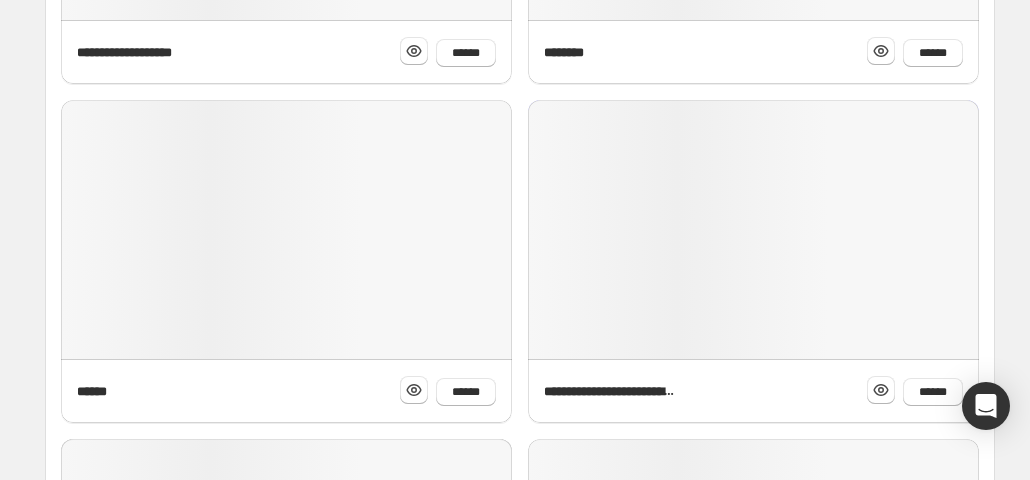 scroll, scrollTop: 0, scrollLeft: 0, axis: both 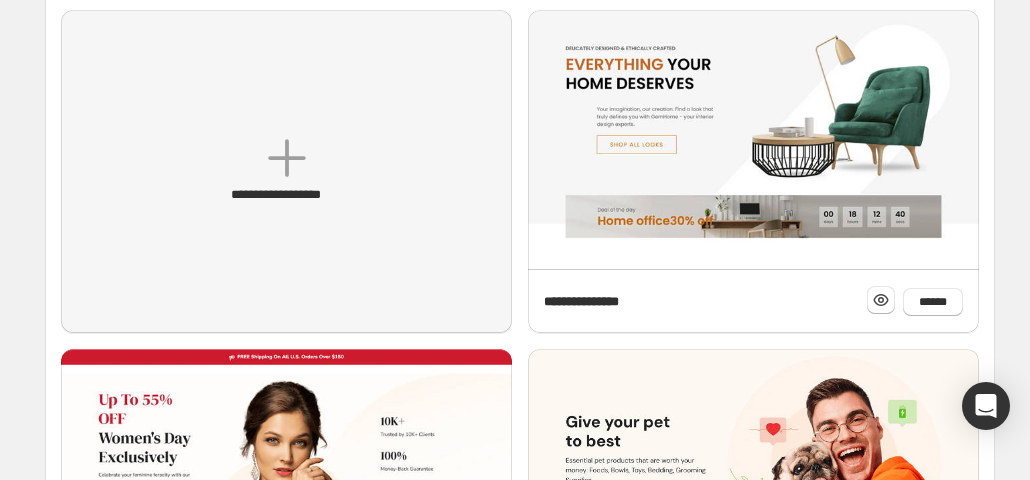 drag, startPoint x: 1029, startPoint y: 224, endPoint x: 1038, endPoint y: 233, distance: 12.727922 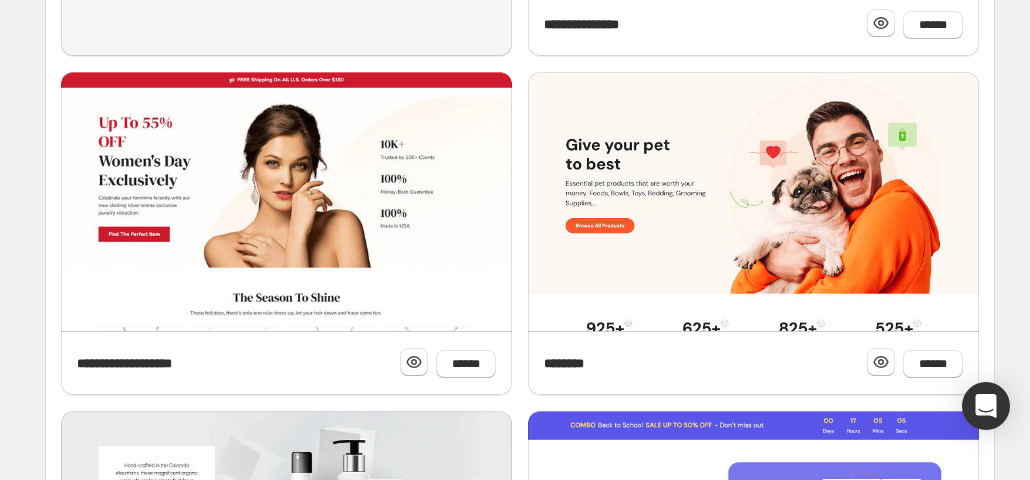 scroll, scrollTop: 536, scrollLeft: 0, axis: vertical 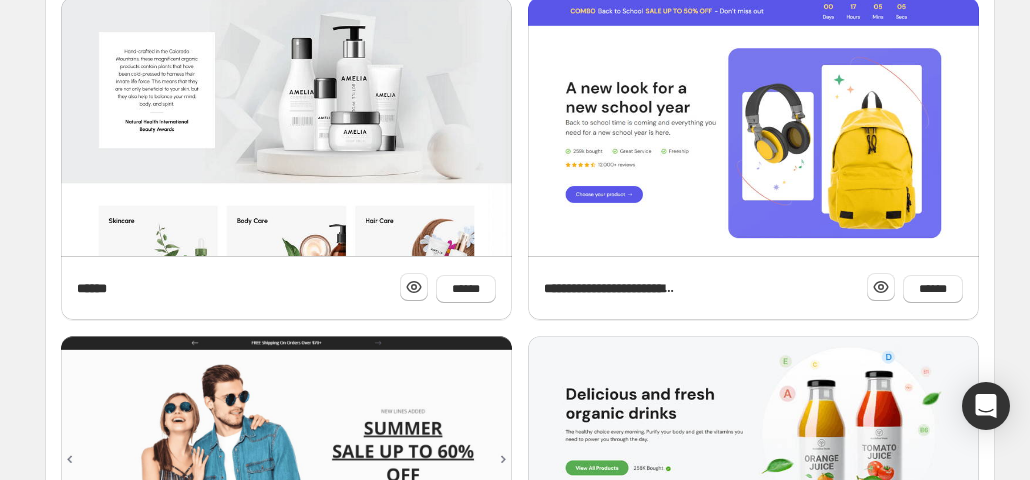 click at bounding box center [102, 1028] 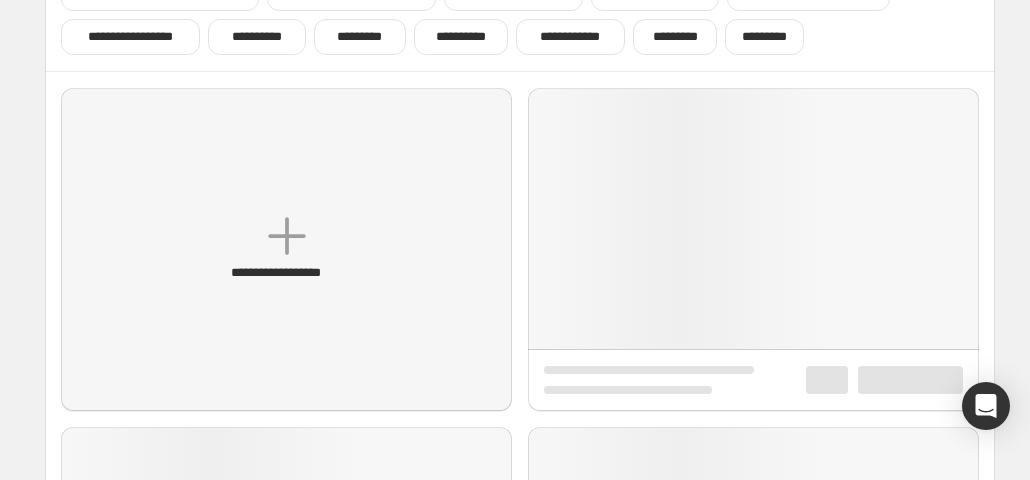 scroll, scrollTop: 0, scrollLeft: 0, axis: both 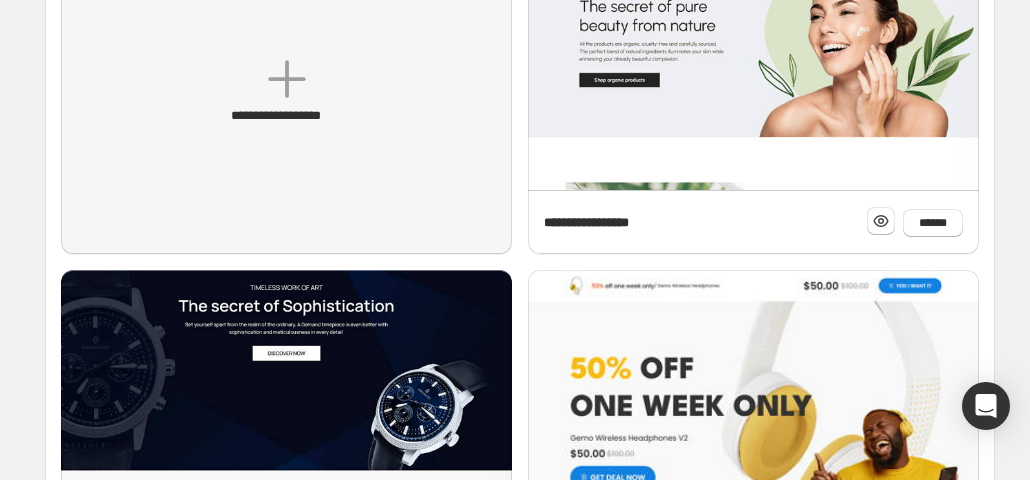 click on "******" at bounding box center [466, 562] 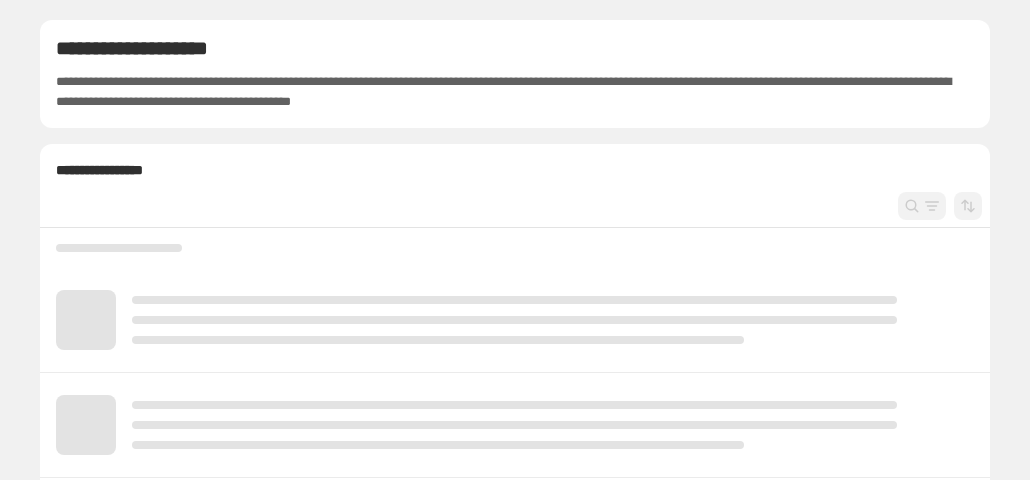 scroll, scrollTop: 0, scrollLeft: 0, axis: both 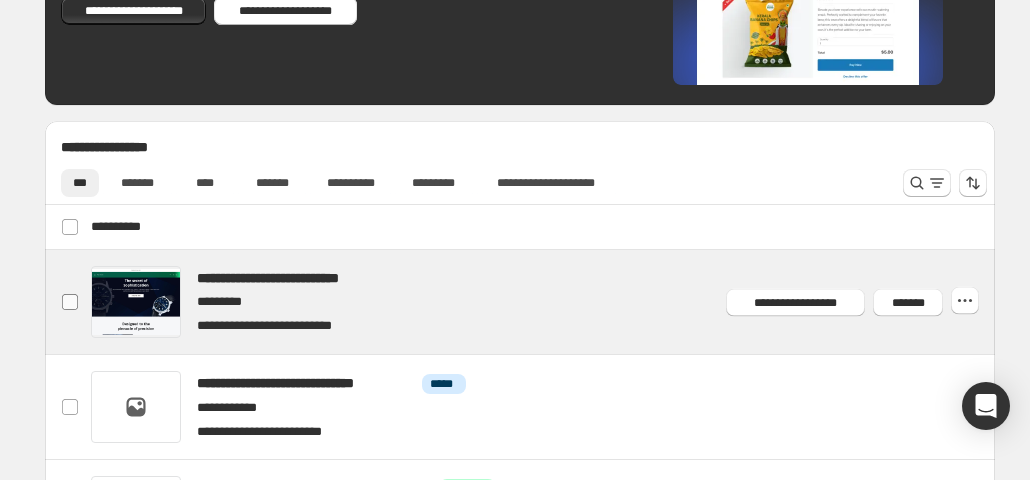 click on "**********" at bounding box center (70, 302) 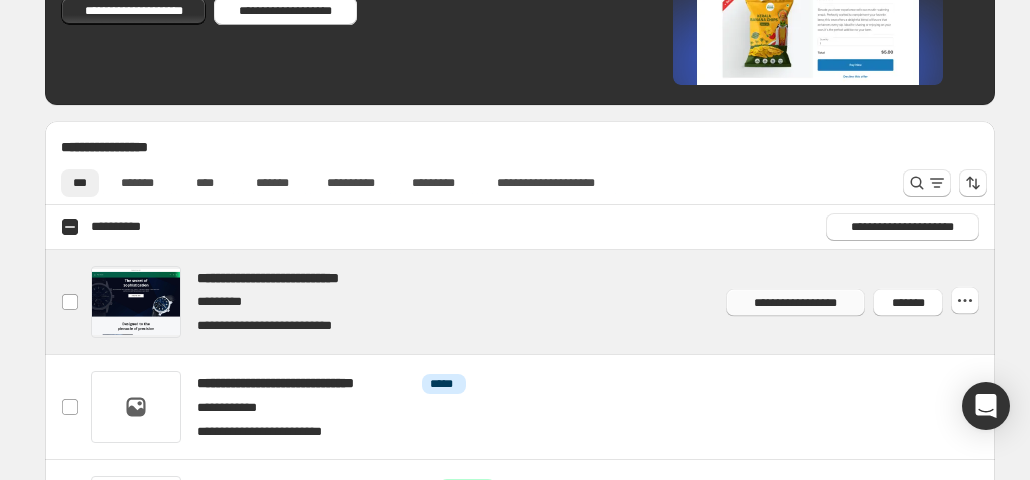 click on "**********" at bounding box center [795, 302] 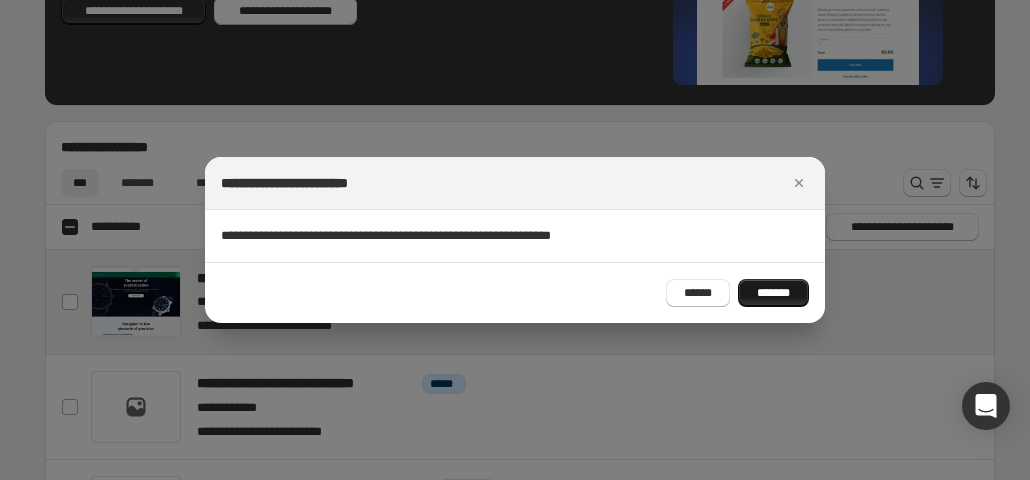 click on "*******" at bounding box center (773, 293) 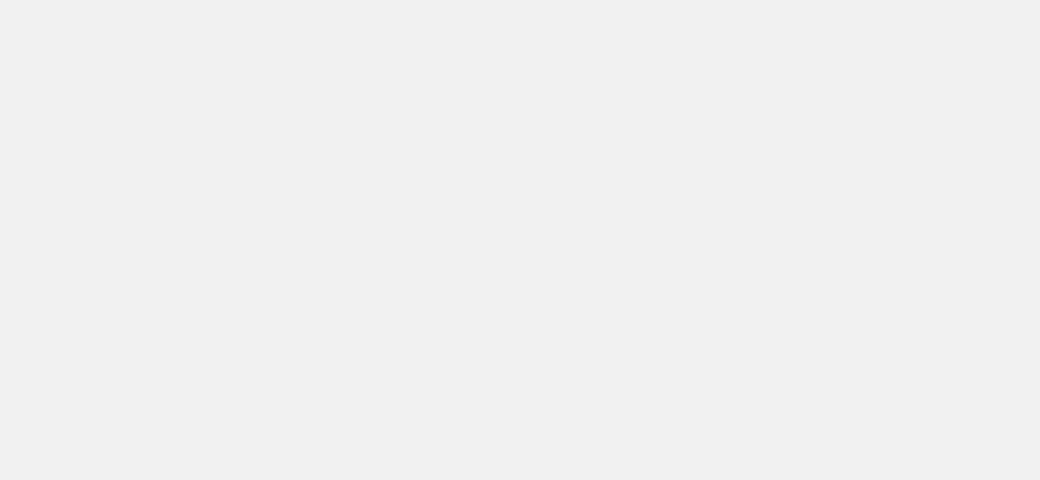 scroll, scrollTop: 0, scrollLeft: 0, axis: both 